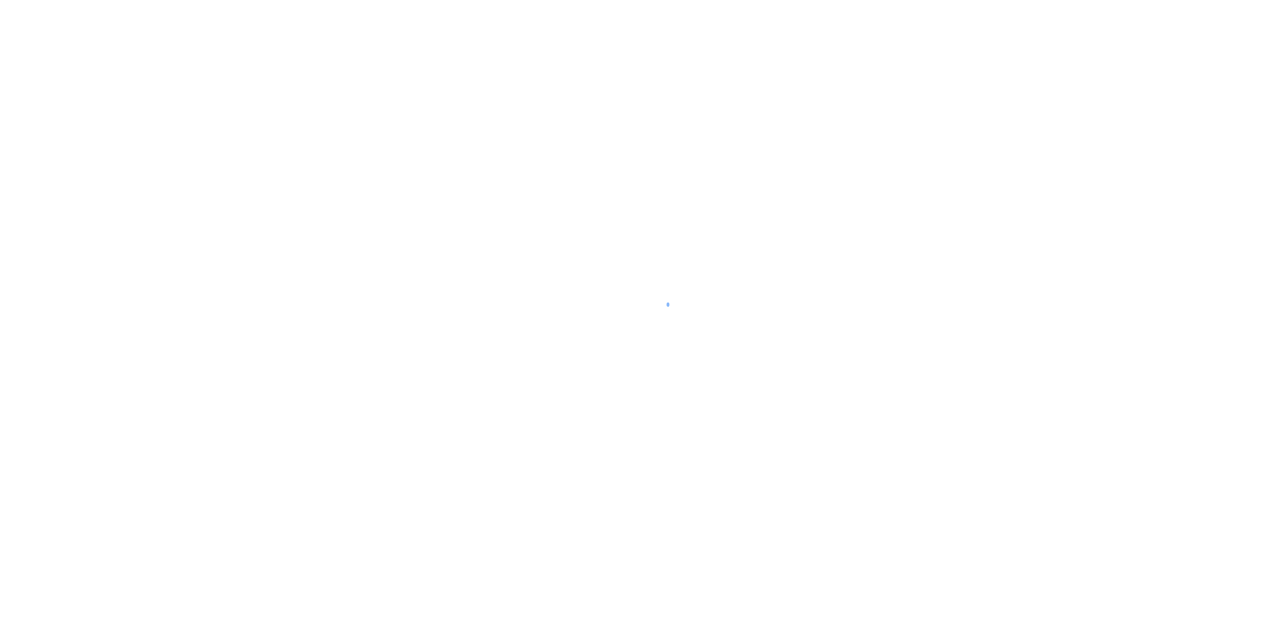 scroll, scrollTop: 0, scrollLeft: 0, axis: both 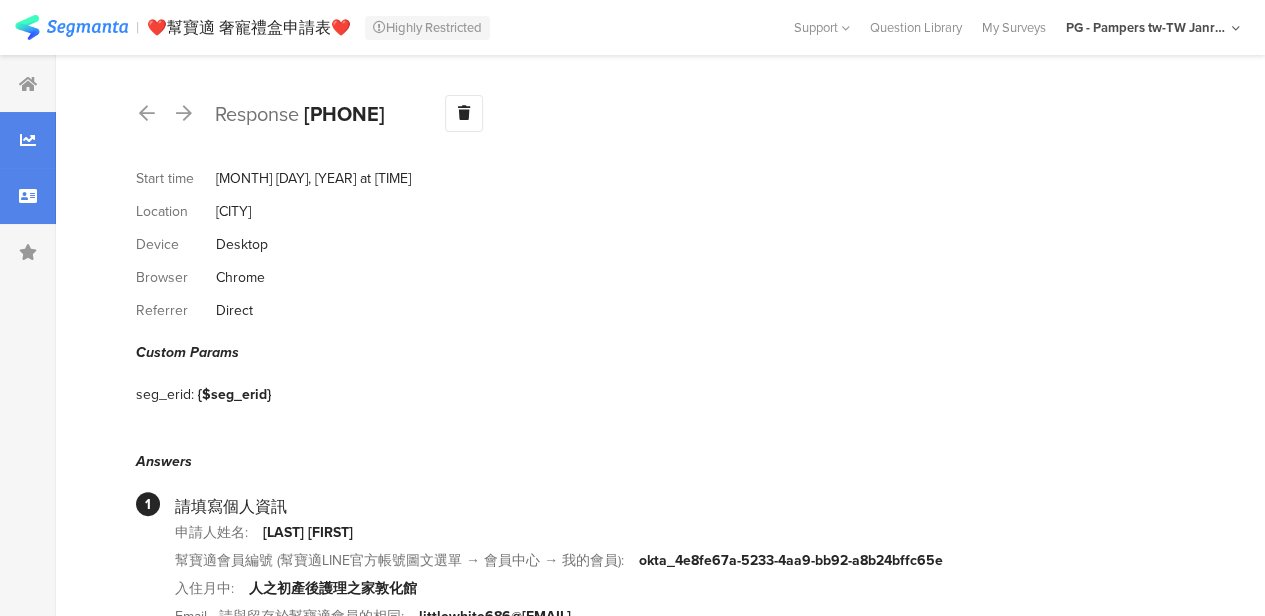 click at bounding box center [28, 140] 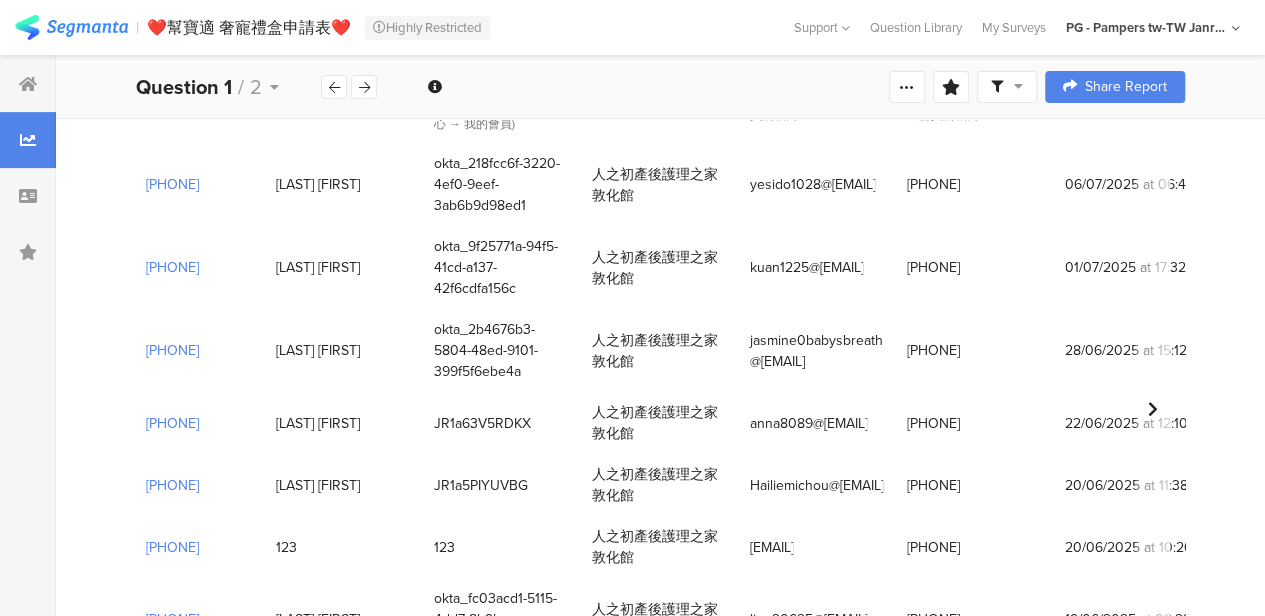 scroll, scrollTop: 249, scrollLeft: 0, axis: vertical 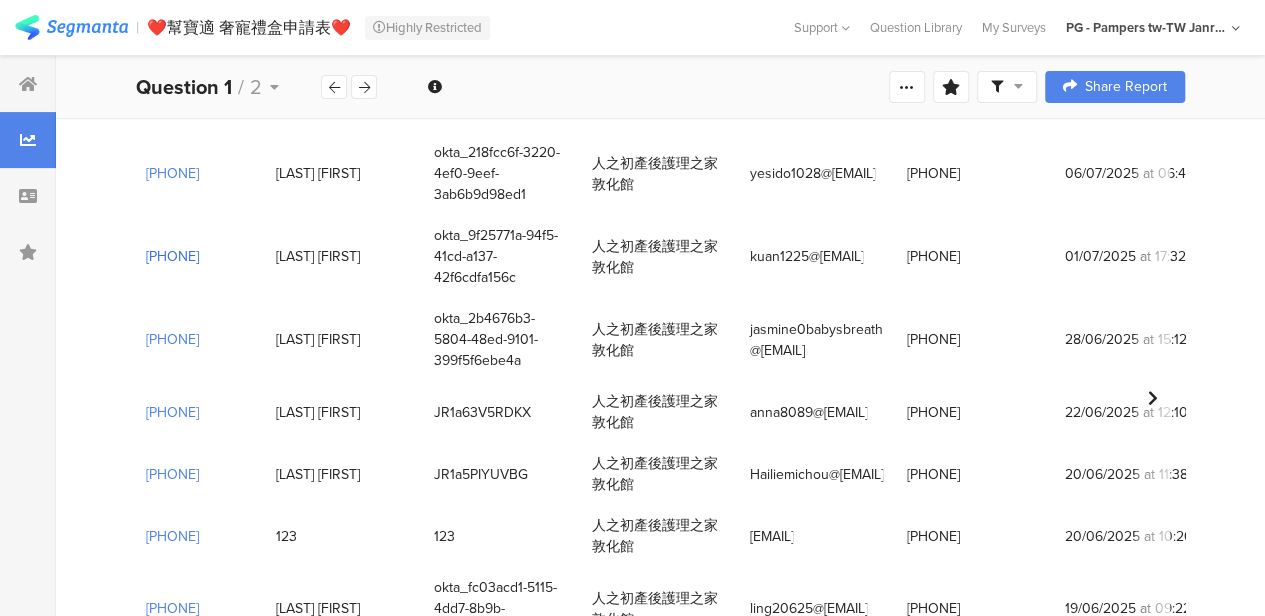 click on "413618903" at bounding box center [172, 173] 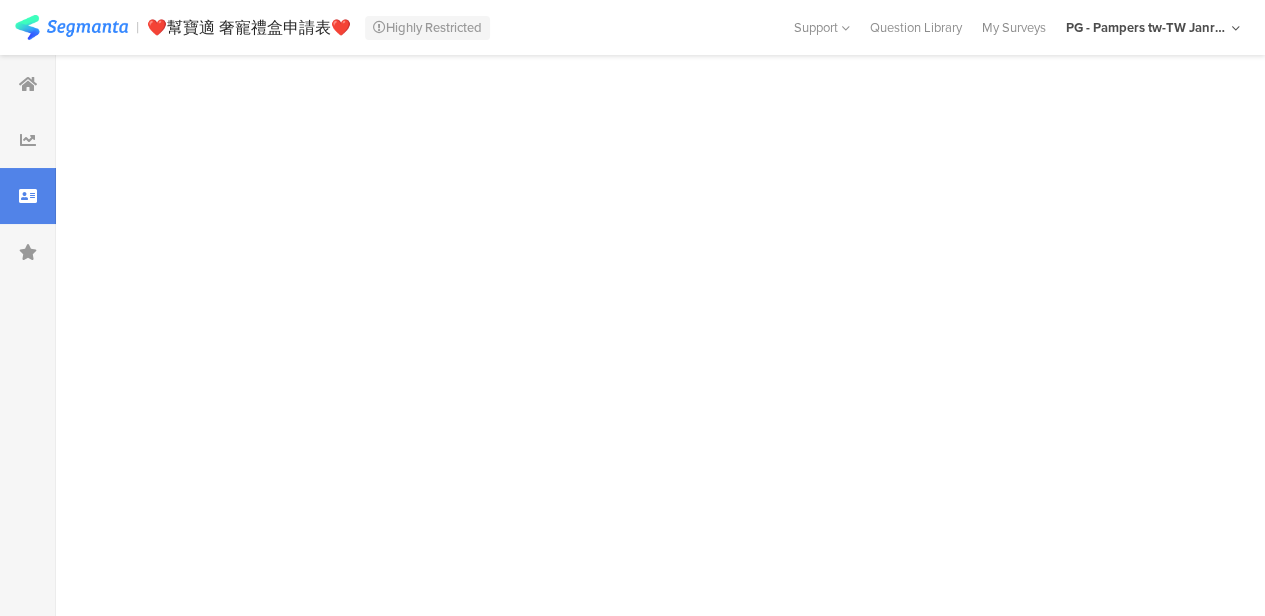 scroll, scrollTop: 0, scrollLeft: 0, axis: both 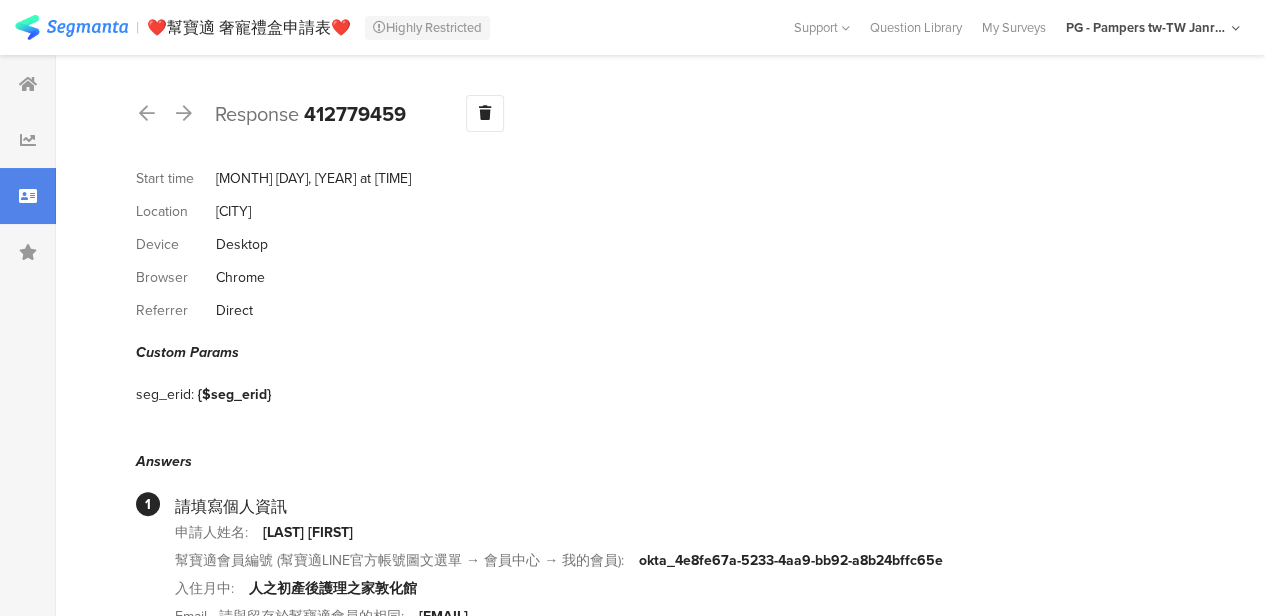 click on "Browser   Chrome" at bounding box center (660, 277) 